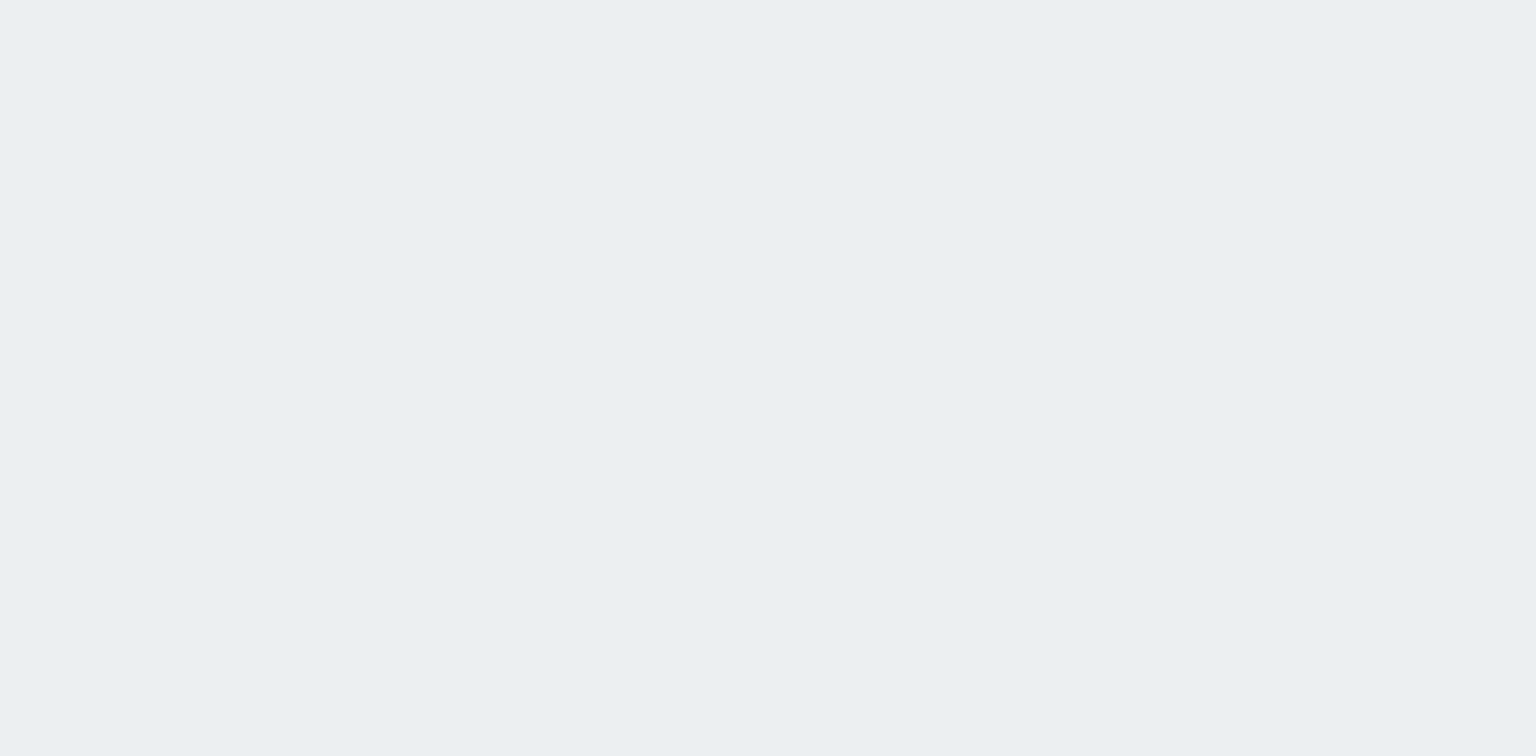 scroll, scrollTop: 0, scrollLeft: 0, axis: both 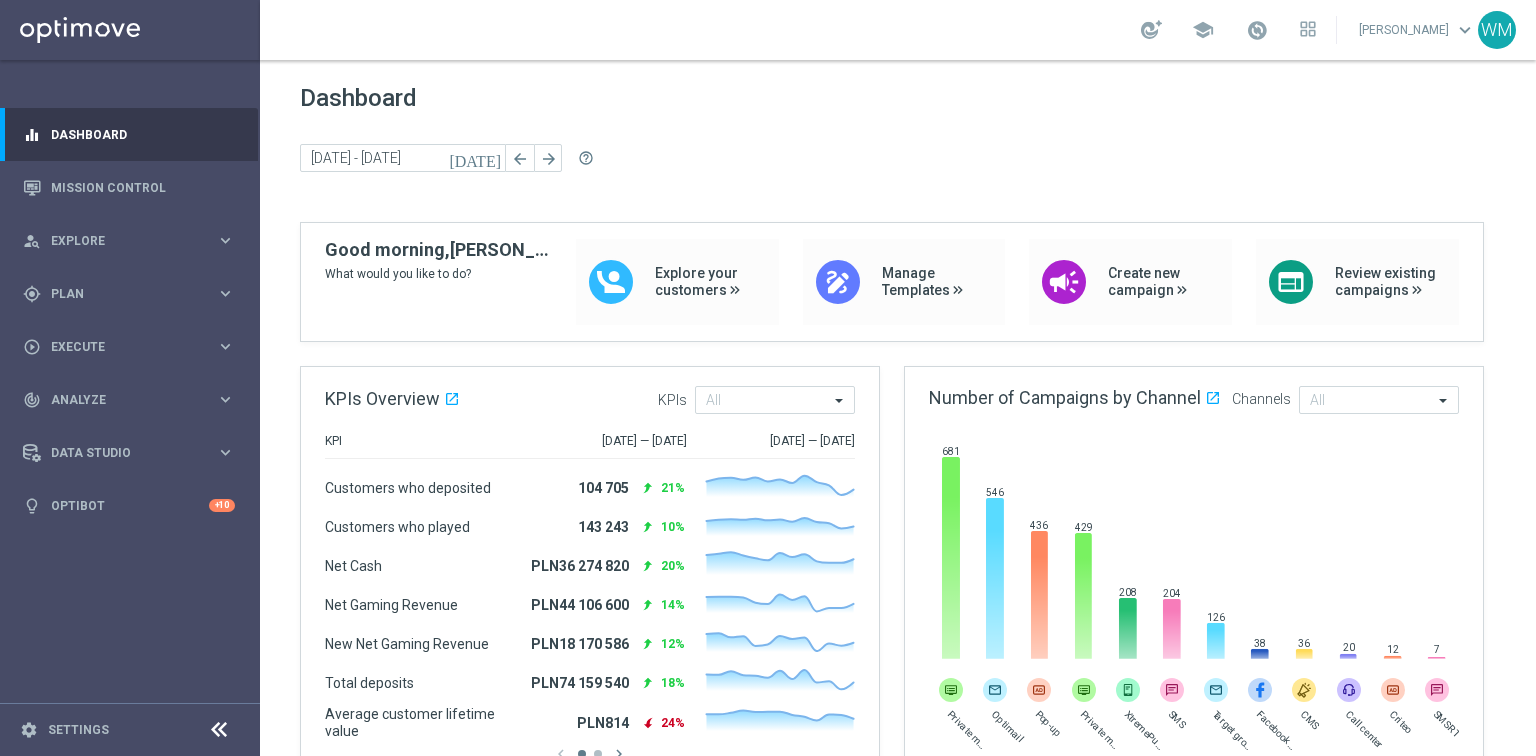 drag, startPoint x: 700, startPoint y: 158, endPoint x: 288, endPoint y: 97, distance: 416.4913 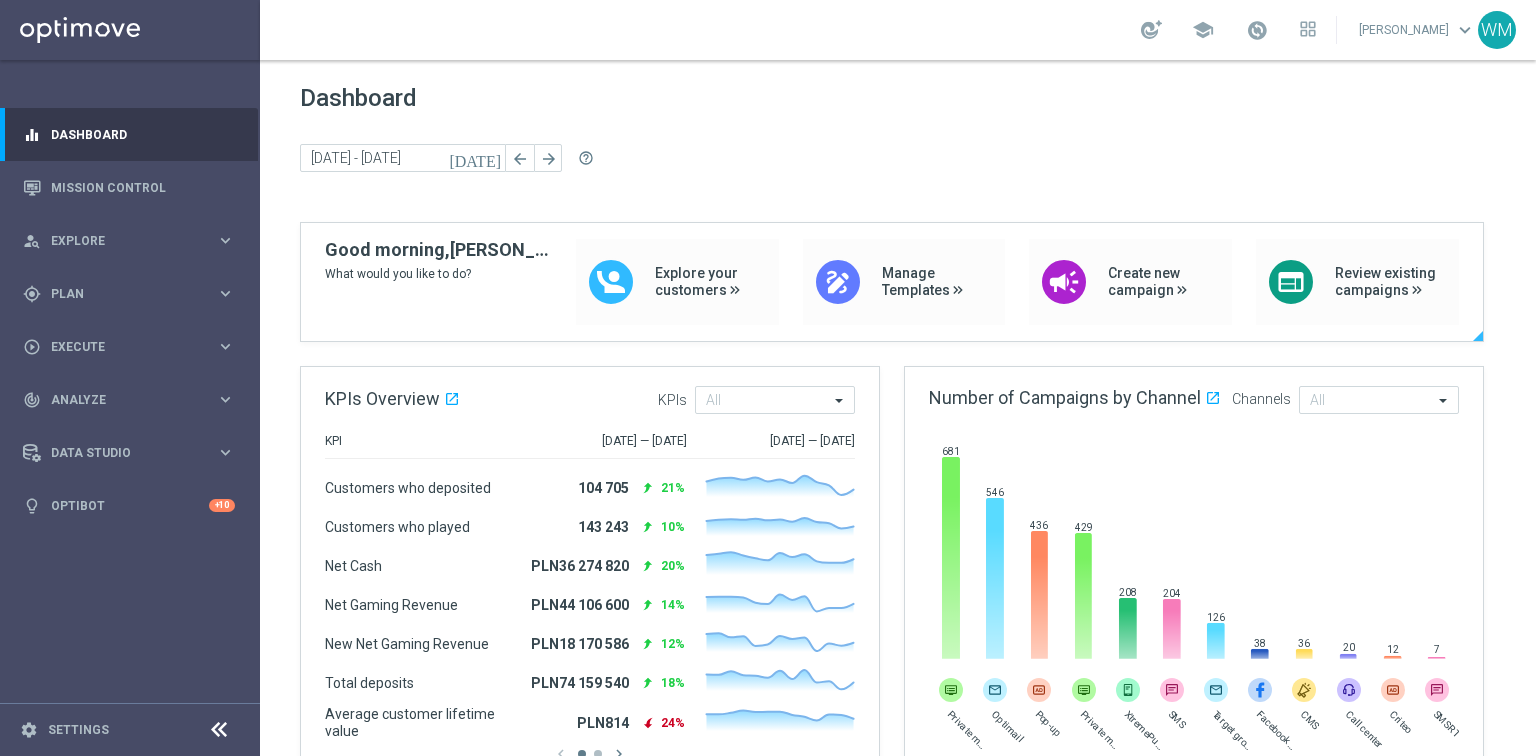 drag, startPoint x: 292, startPoint y: 95, endPoint x: 820, endPoint y: 231, distance: 545.2339 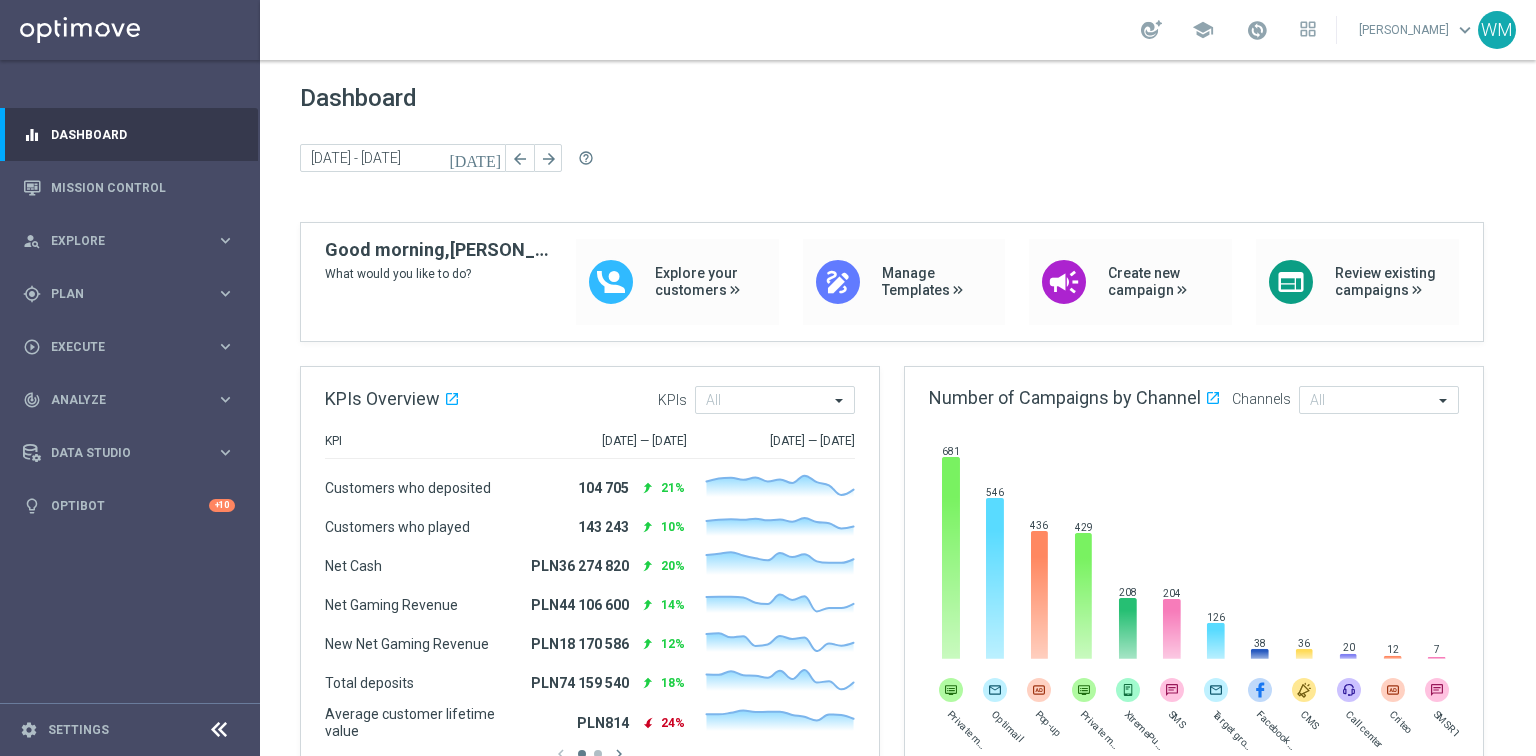 click on "Dashboard today 21 Jul 2025 - 22 Jul 2025 arrow_back arrow_forward  help_outline" 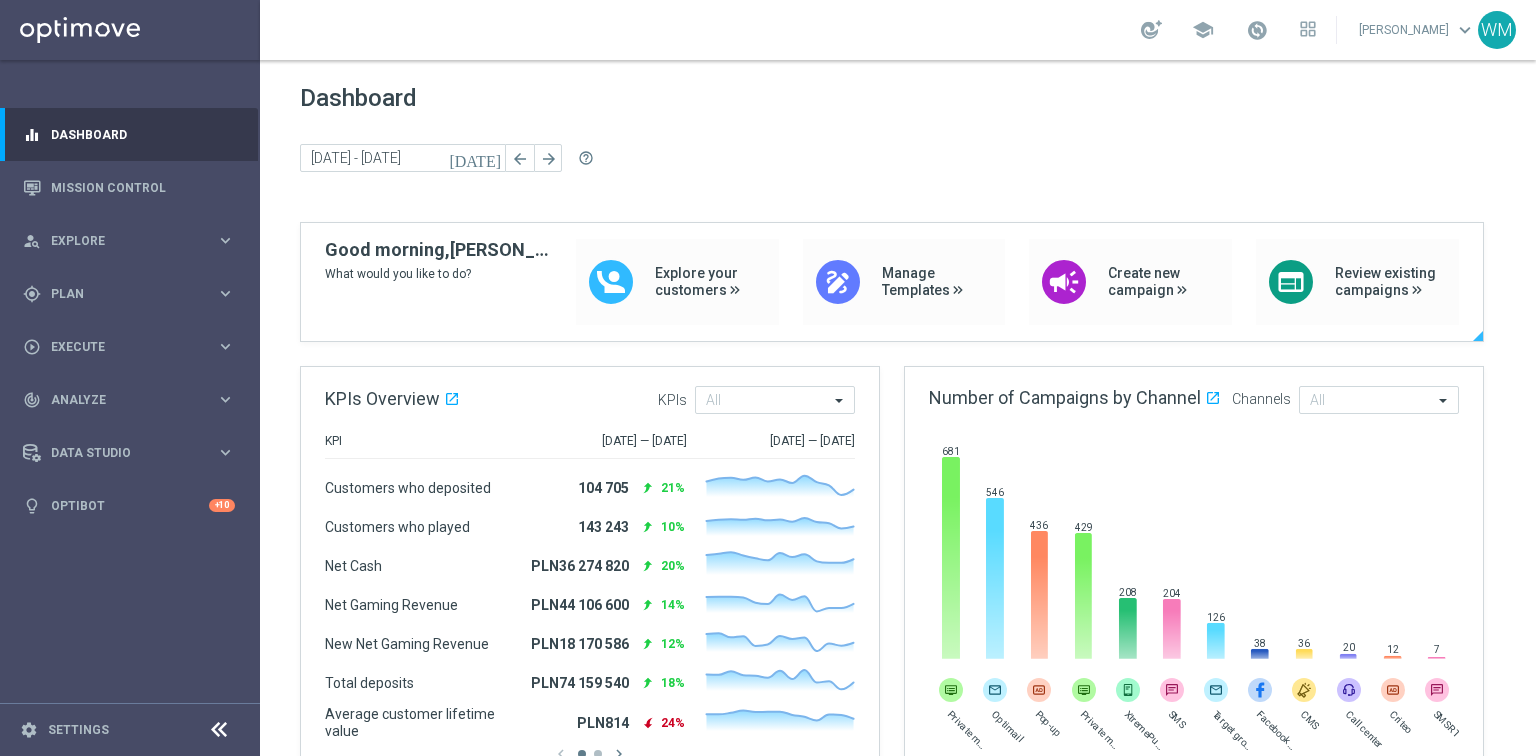 drag, startPoint x: 452, startPoint y: 248, endPoint x: 479, endPoint y: 275, distance: 38.183765 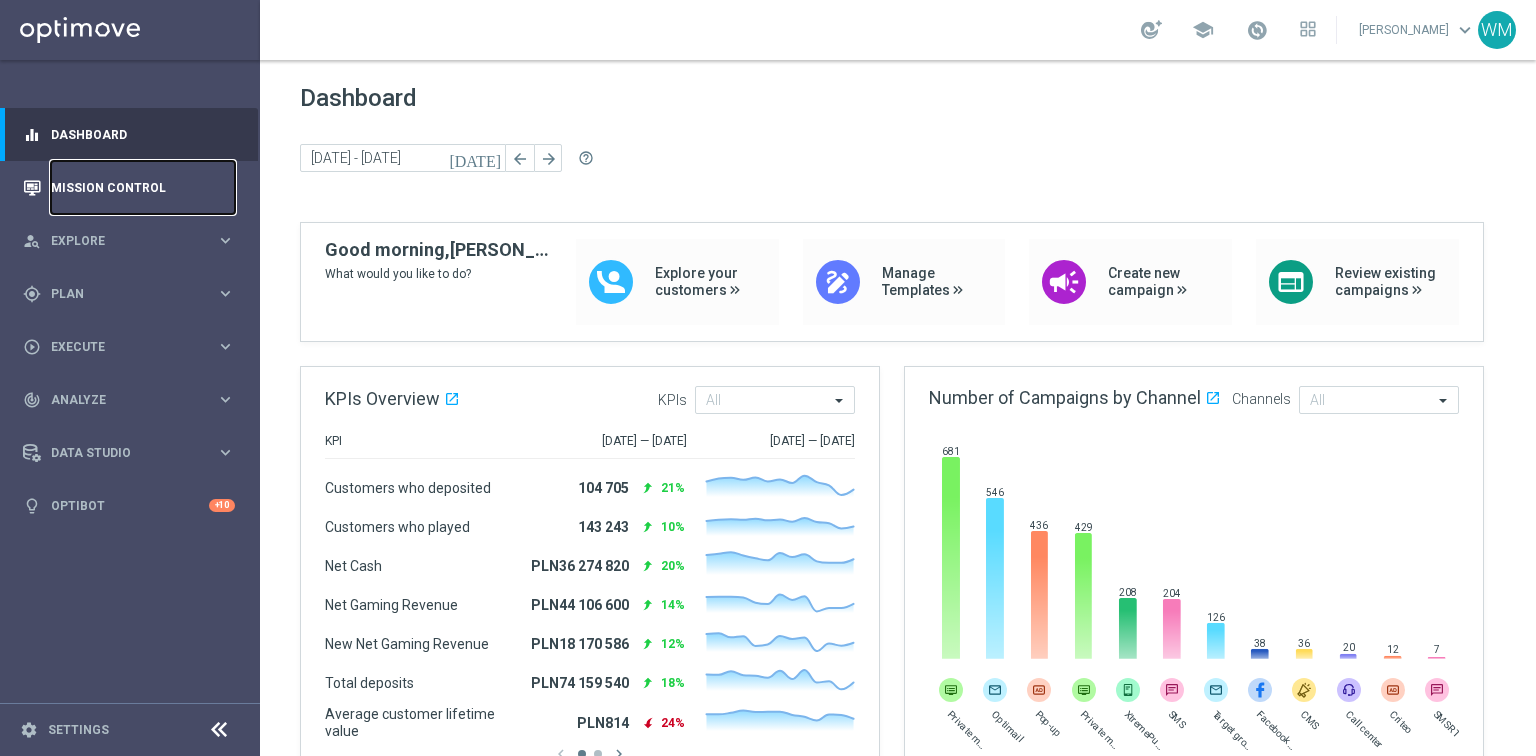 click on "Mission Control" at bounding box center (143, 187) 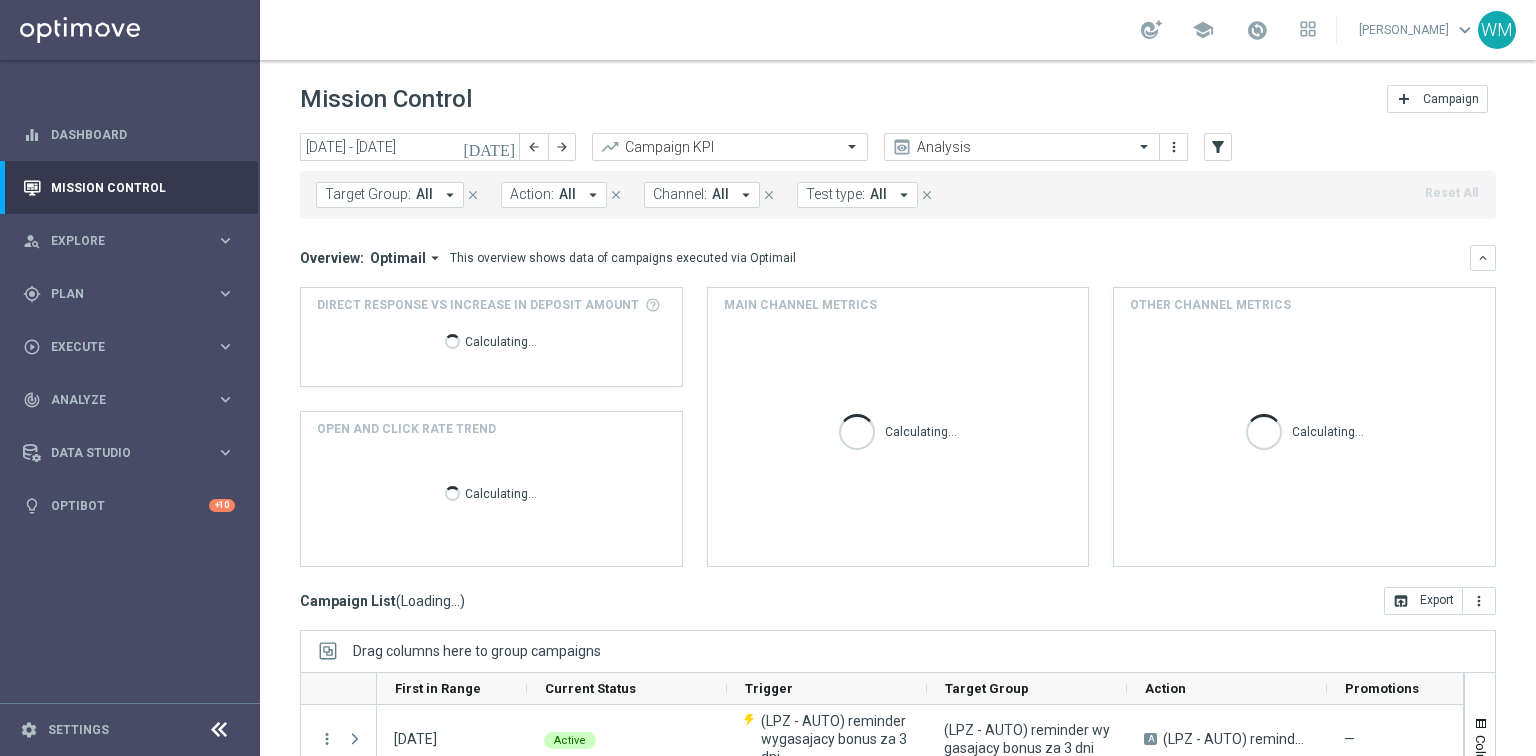 click on "close" 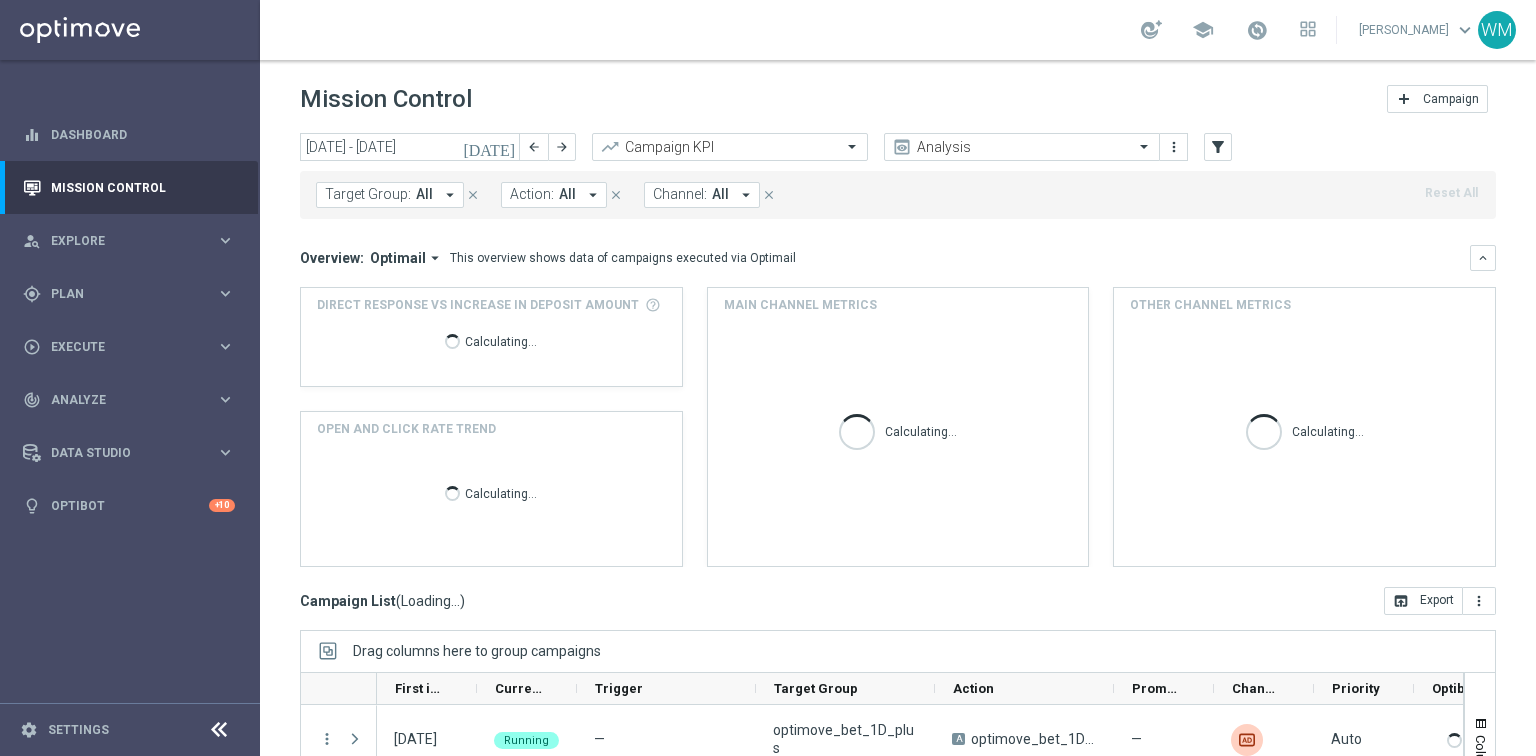 click on "Mission Control
add
Campaign" 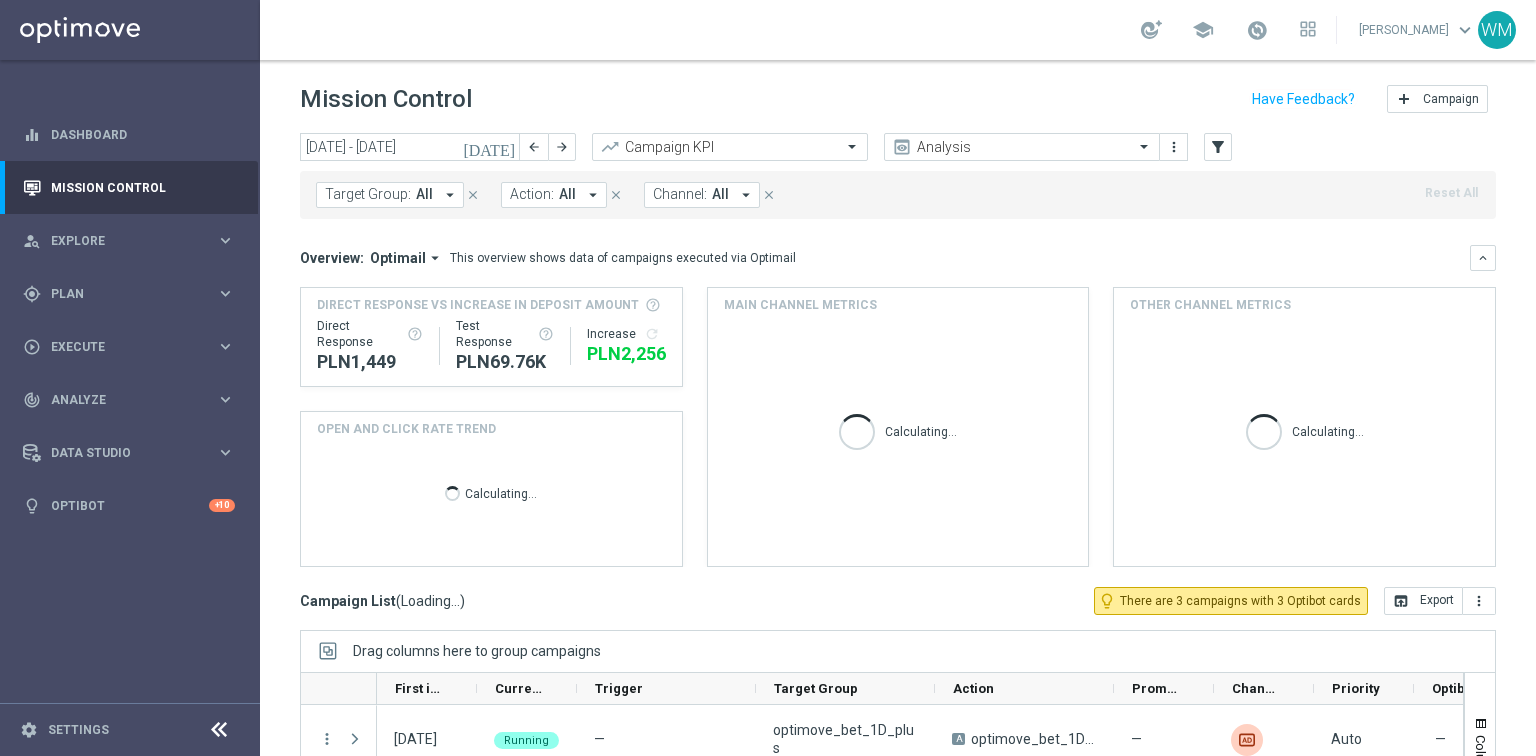 click on "Mission Control" 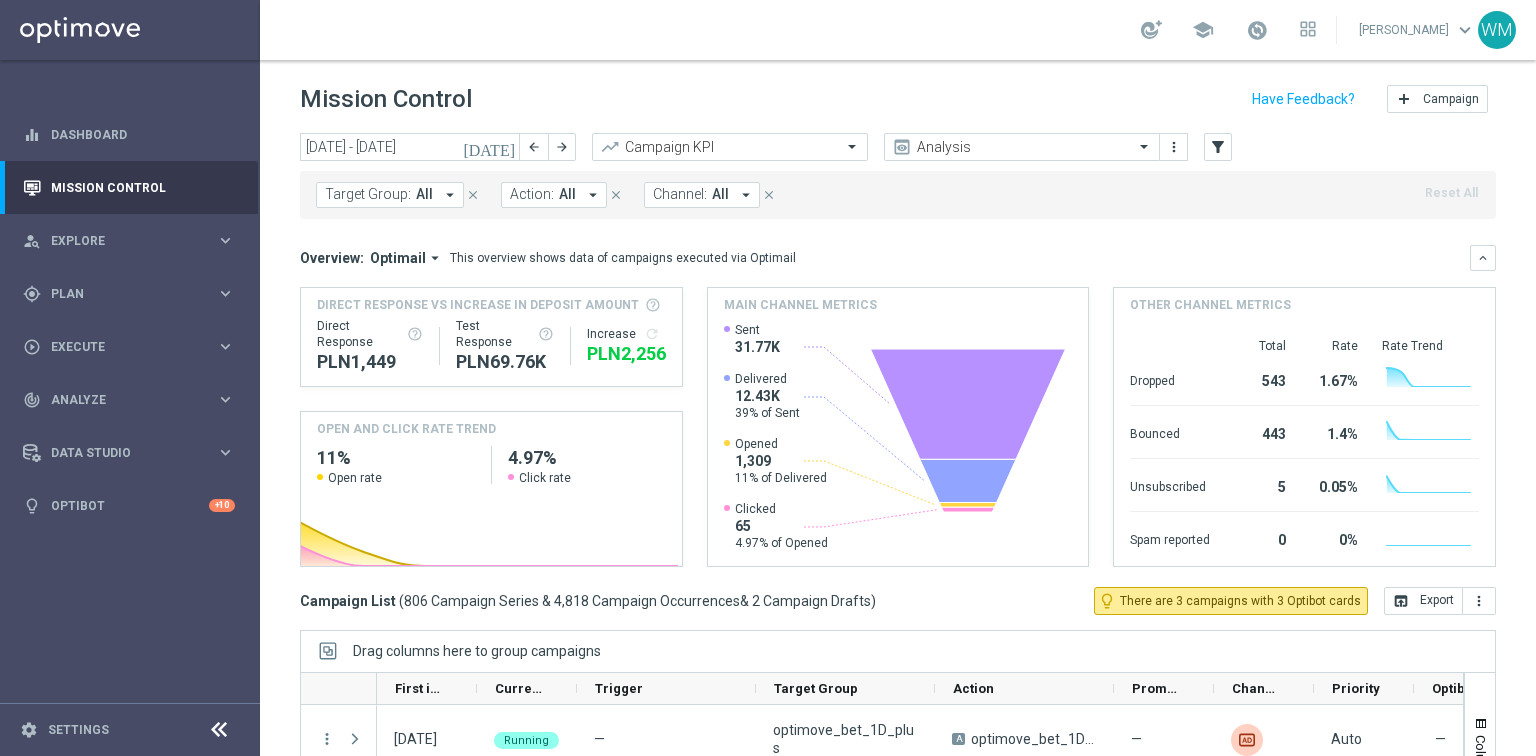 click on "Action:" at bounding box center (532, 194) 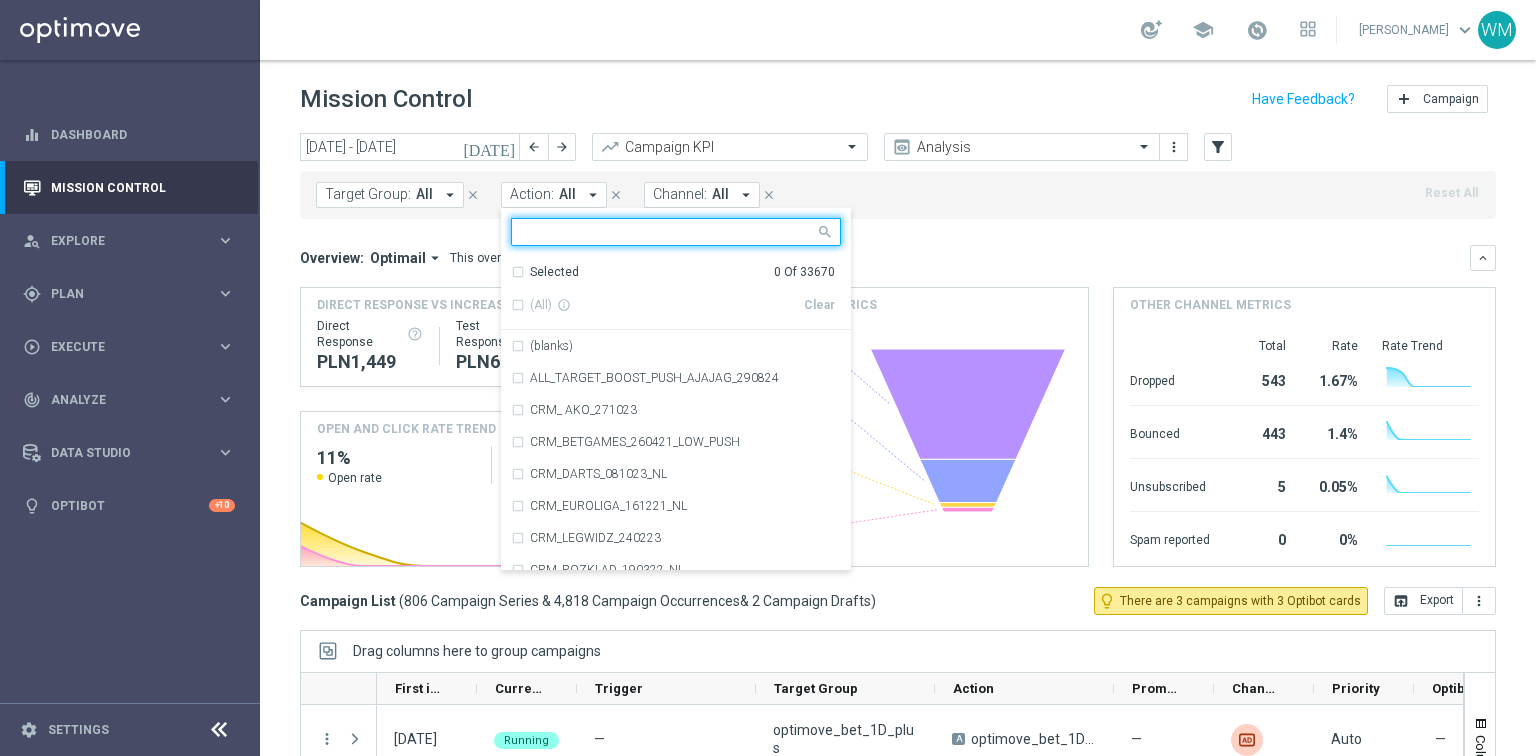 click at bounding box center [668, 232] 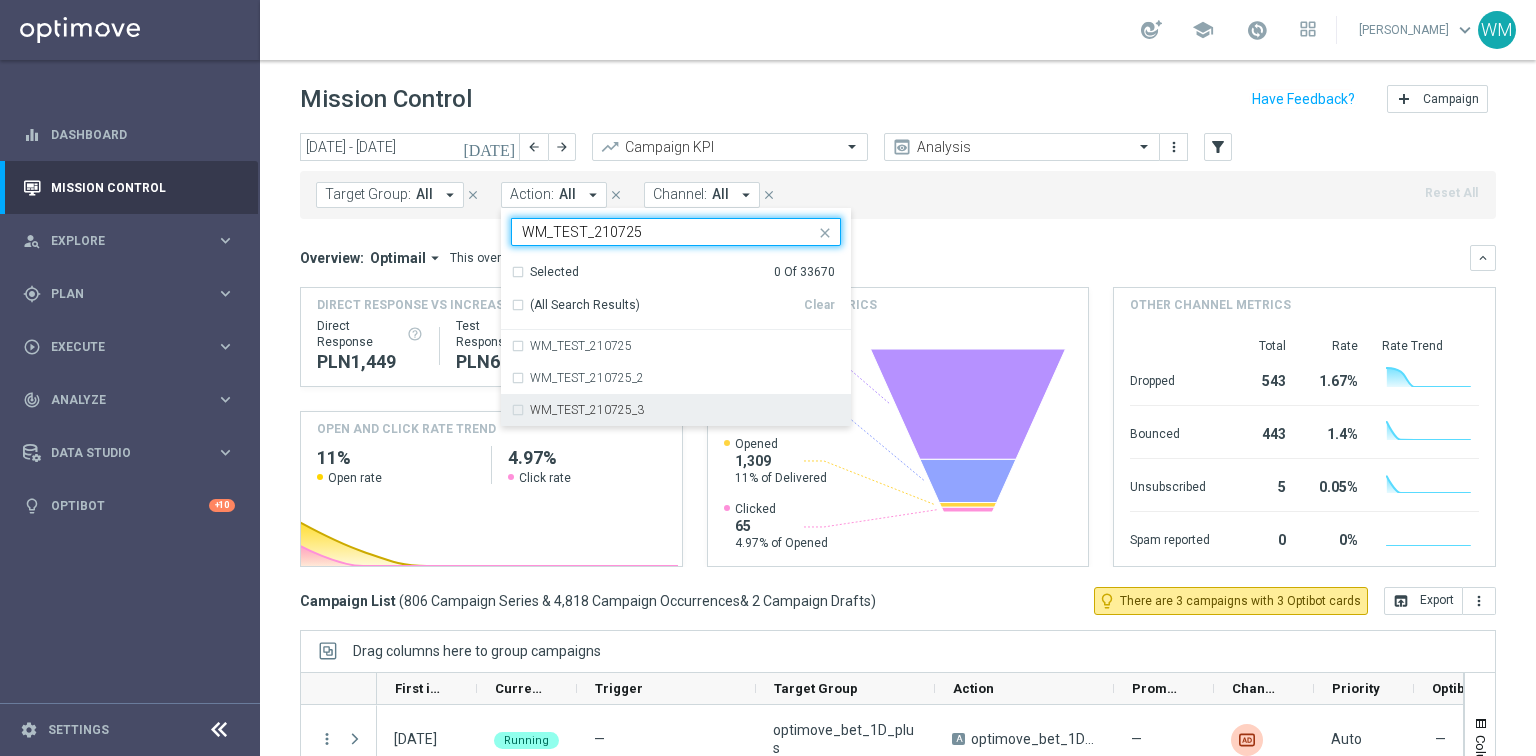 click on "WM_TEST_210725_3" at bounding box center (577, 410) 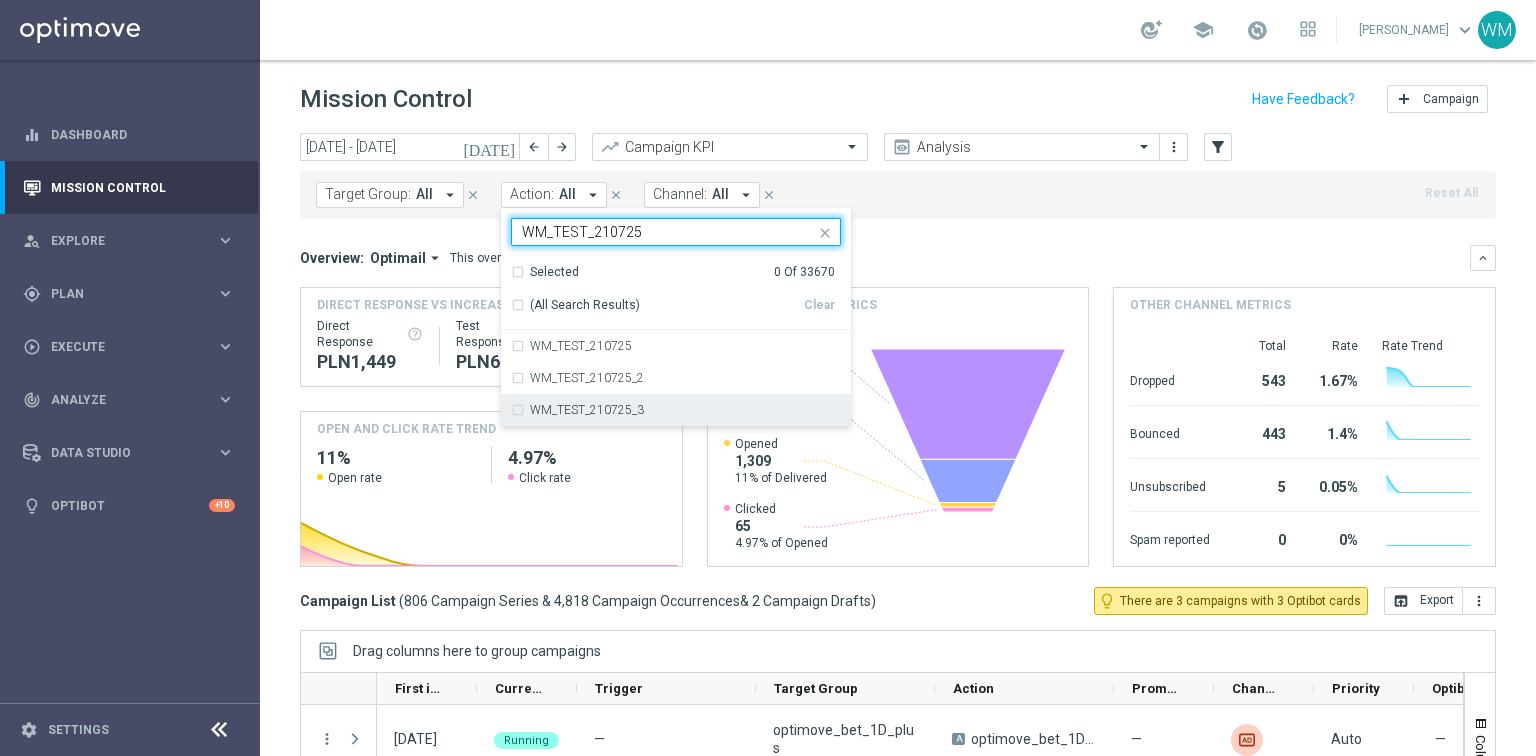 type on "WM_TEST_210725" 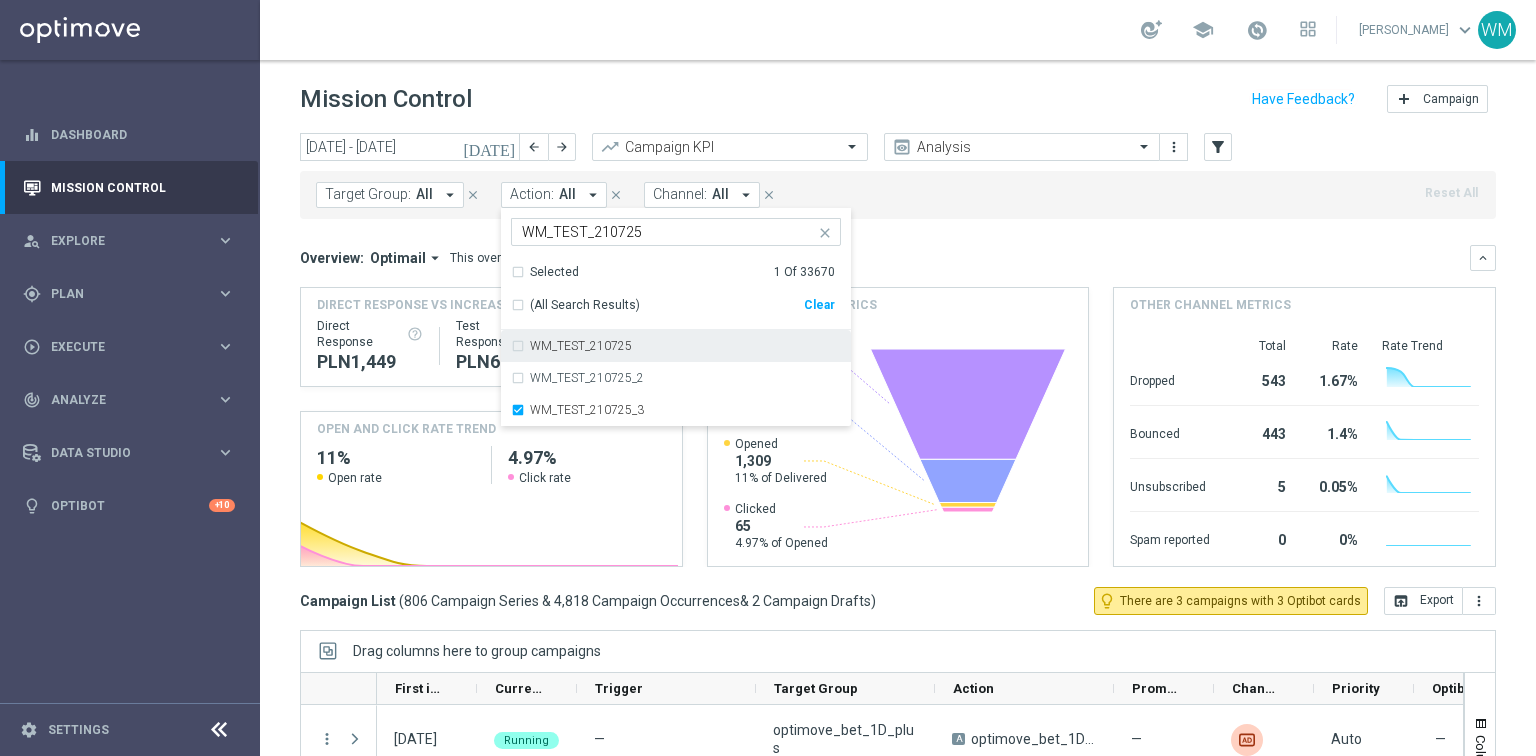 click on "Target Group:
All
arrow_drop_down
close
Action:
All
arrow_drop_down
WM_TEST_210725_3  WM_TEST_210725  Selected   1 Of 33670  (All Search Results)   Clear  WM_TEST_210725 WM_TEST_210725_2 WM_TEST_210725_3
close
close
Channel:
All
arrow_drop_down
close
Reset All" 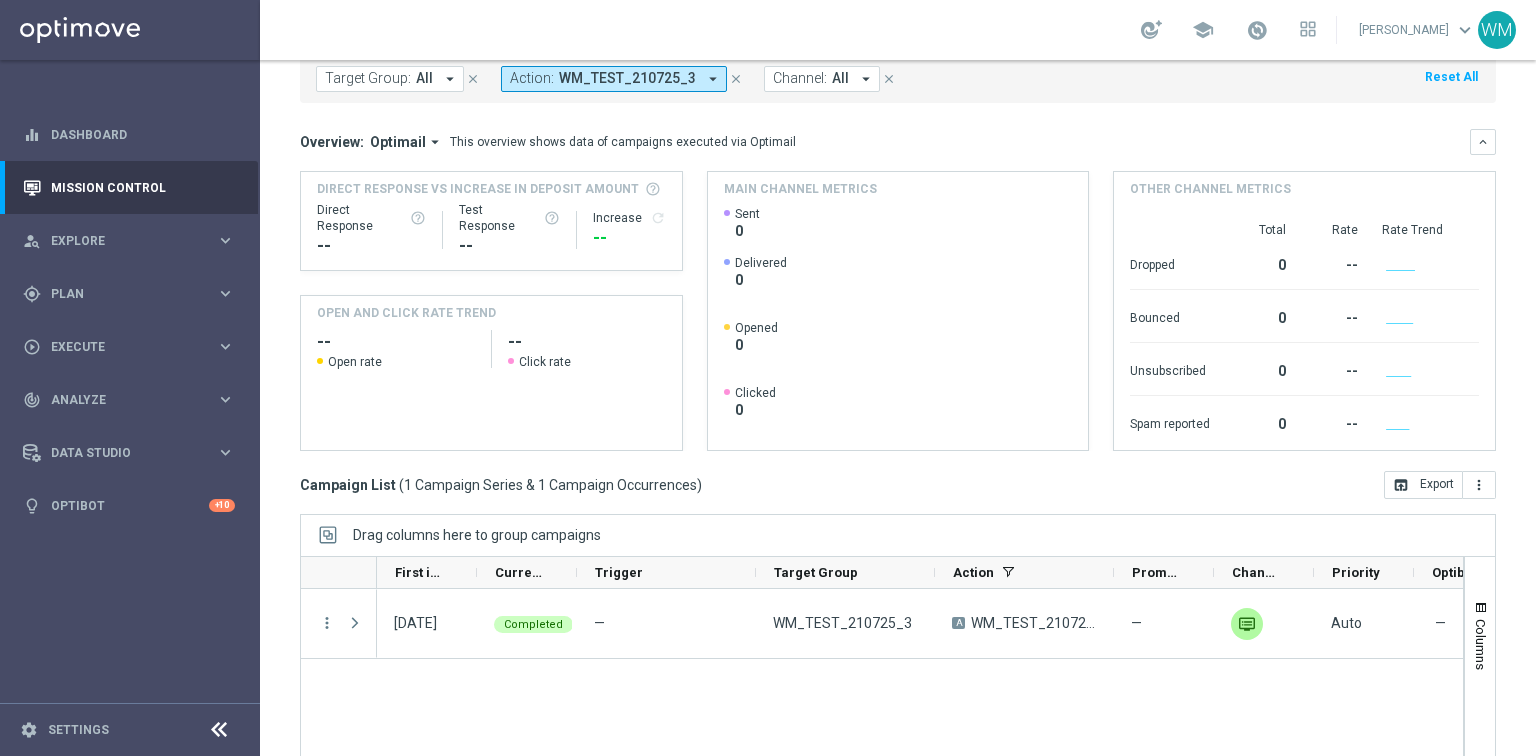 scroll, scrollTop: 243, scrollLeft: 0, axis: vertical 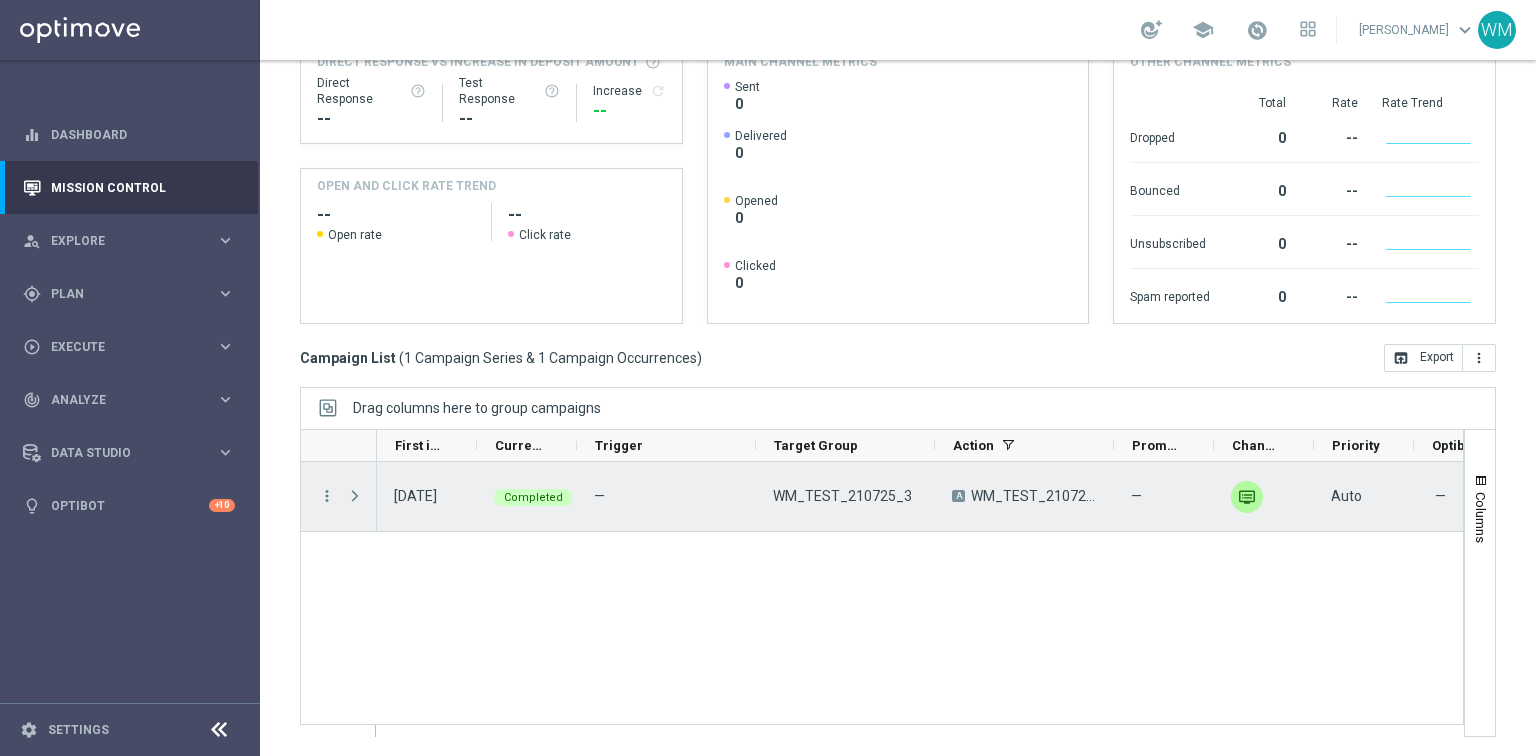 click at bounding box center [355, 496] 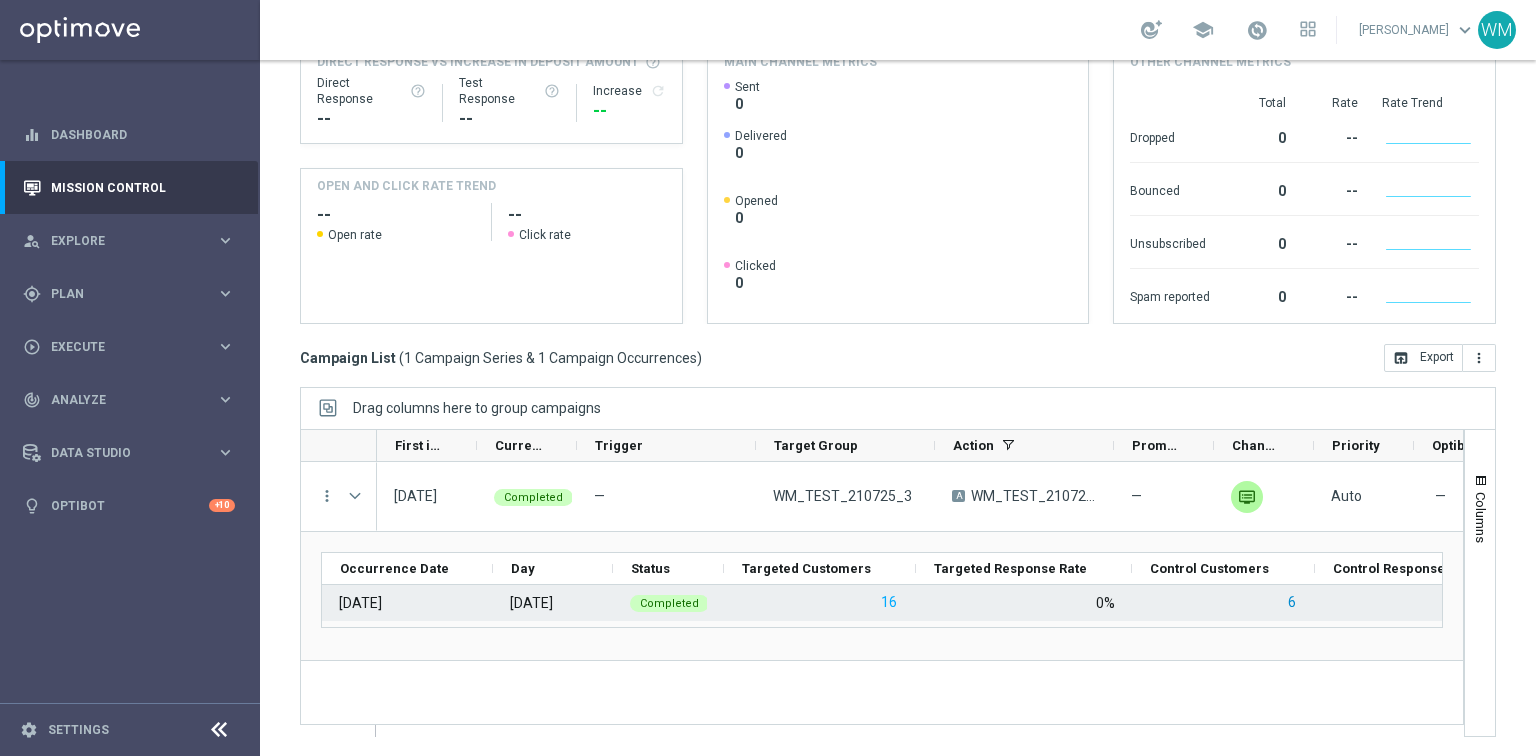 click on "6" at bounding box center [1292, 602] 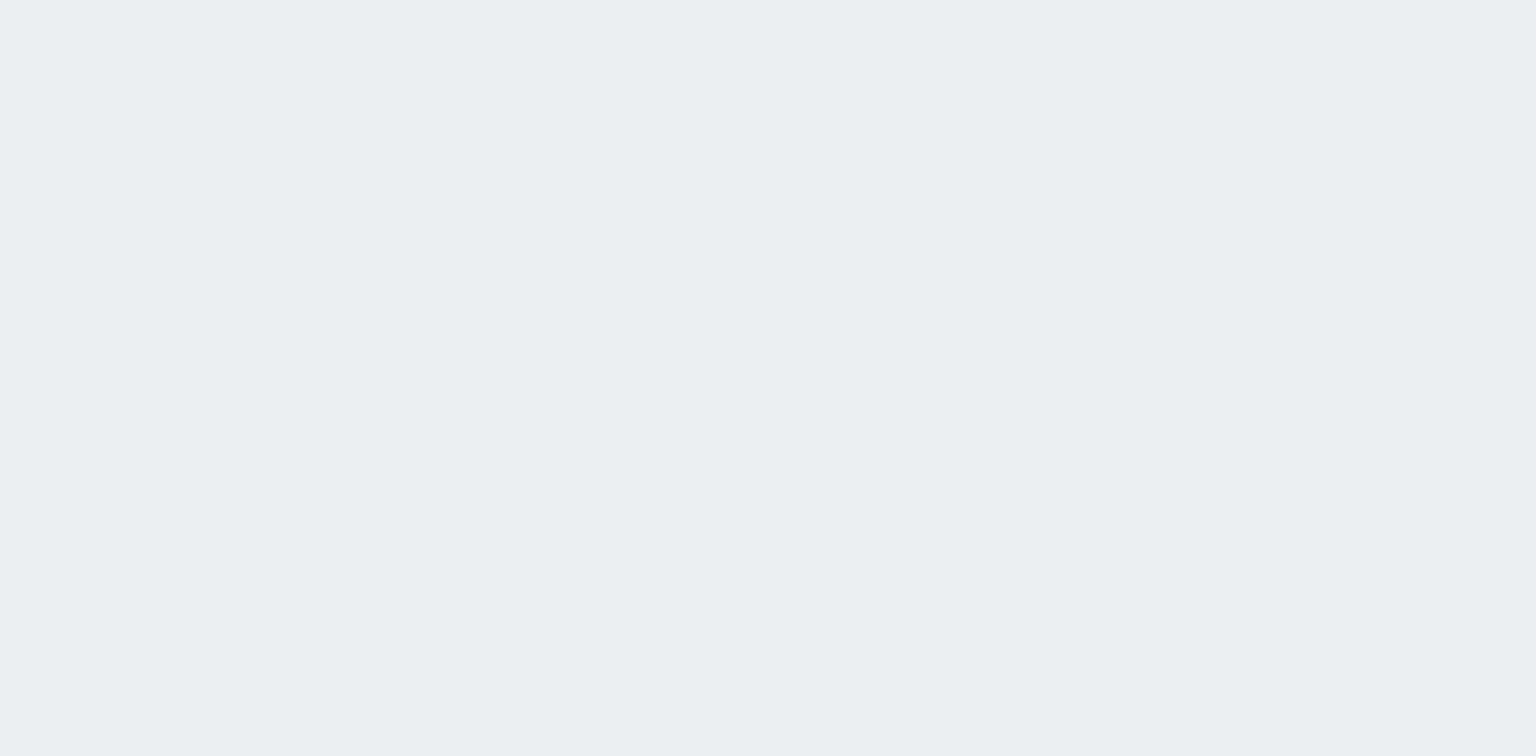 scroll, scrollTop: 0, scrollLeft: 0, axis: both 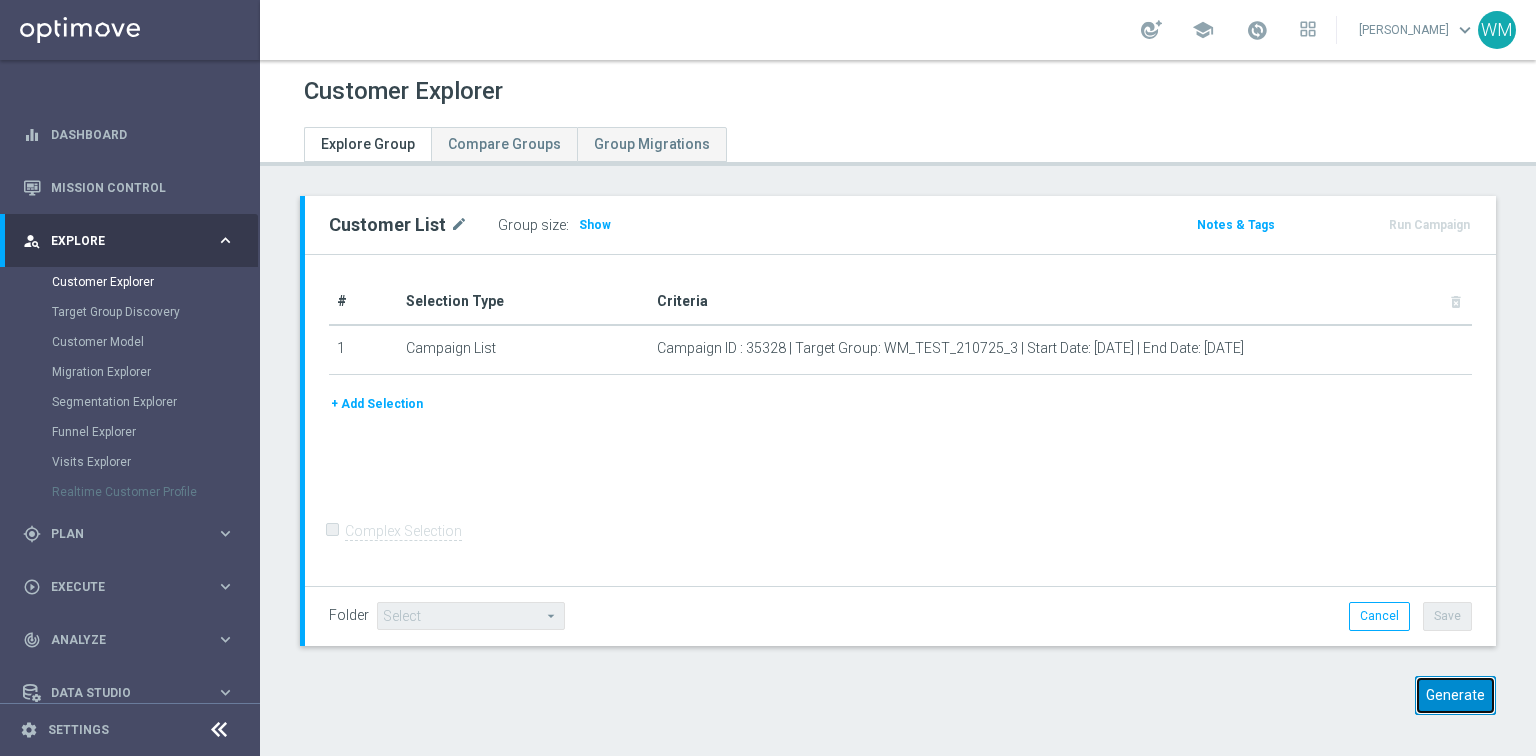 click on "Generate" 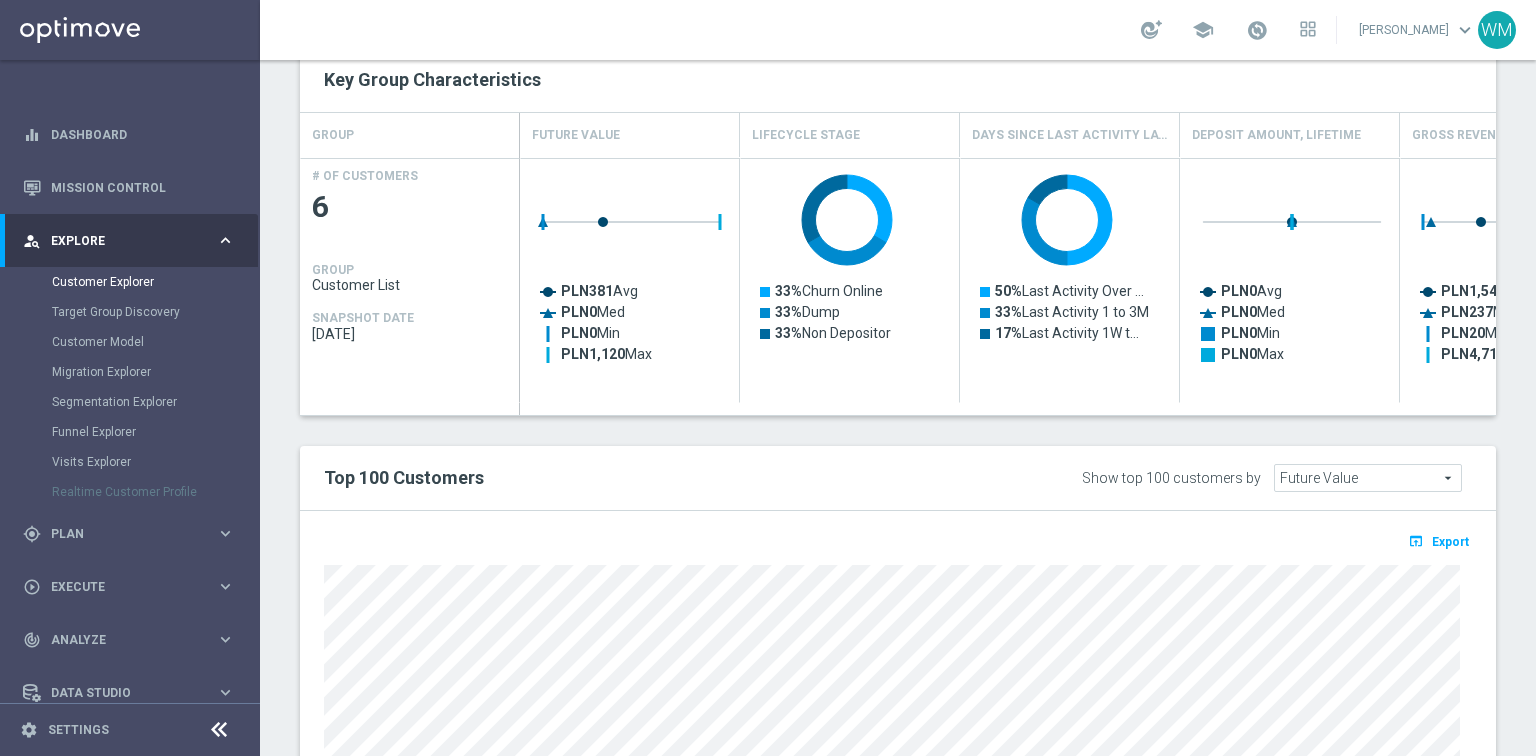 scroll, scrollTop: 992, scrollLeft: 0, axis: vertical 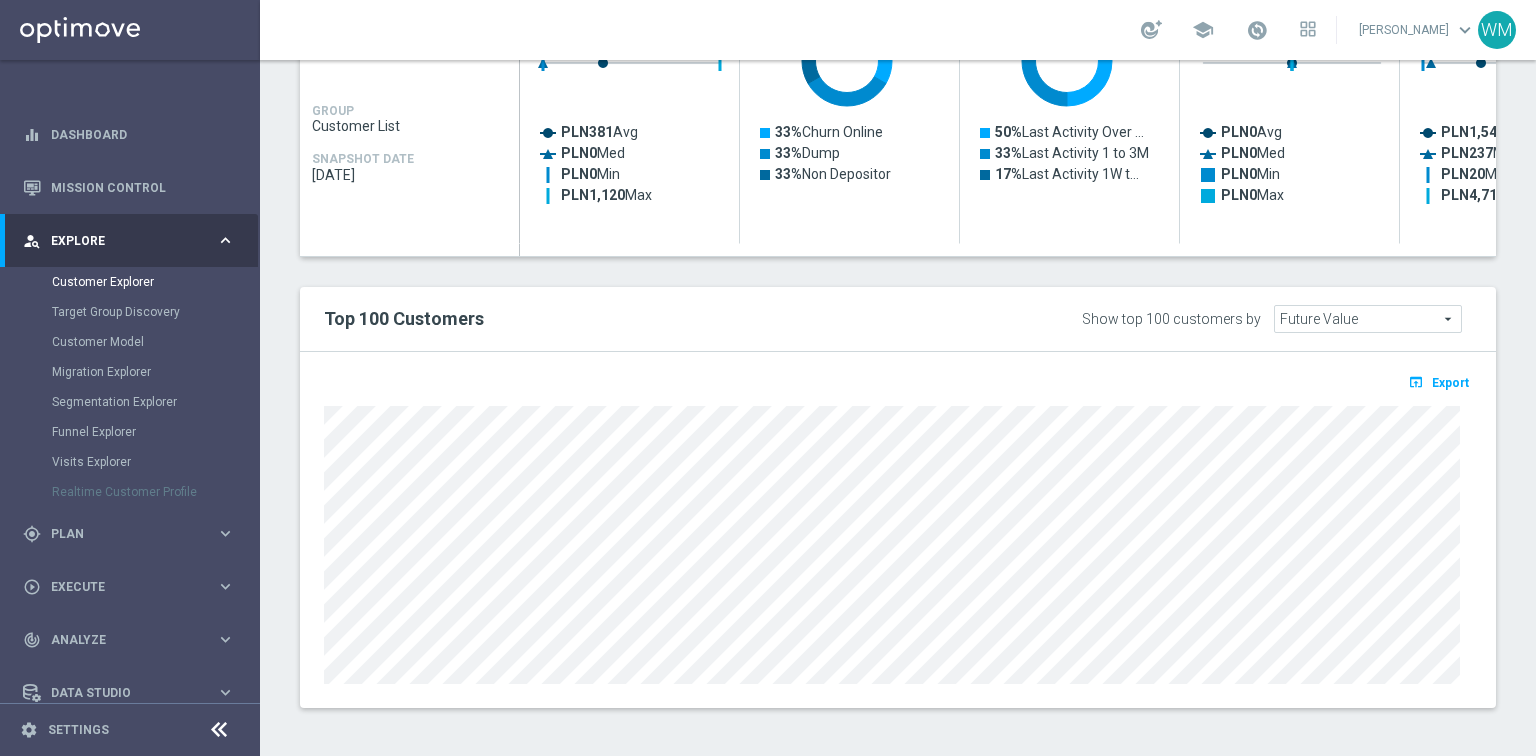 click on "Top 100 Customers" 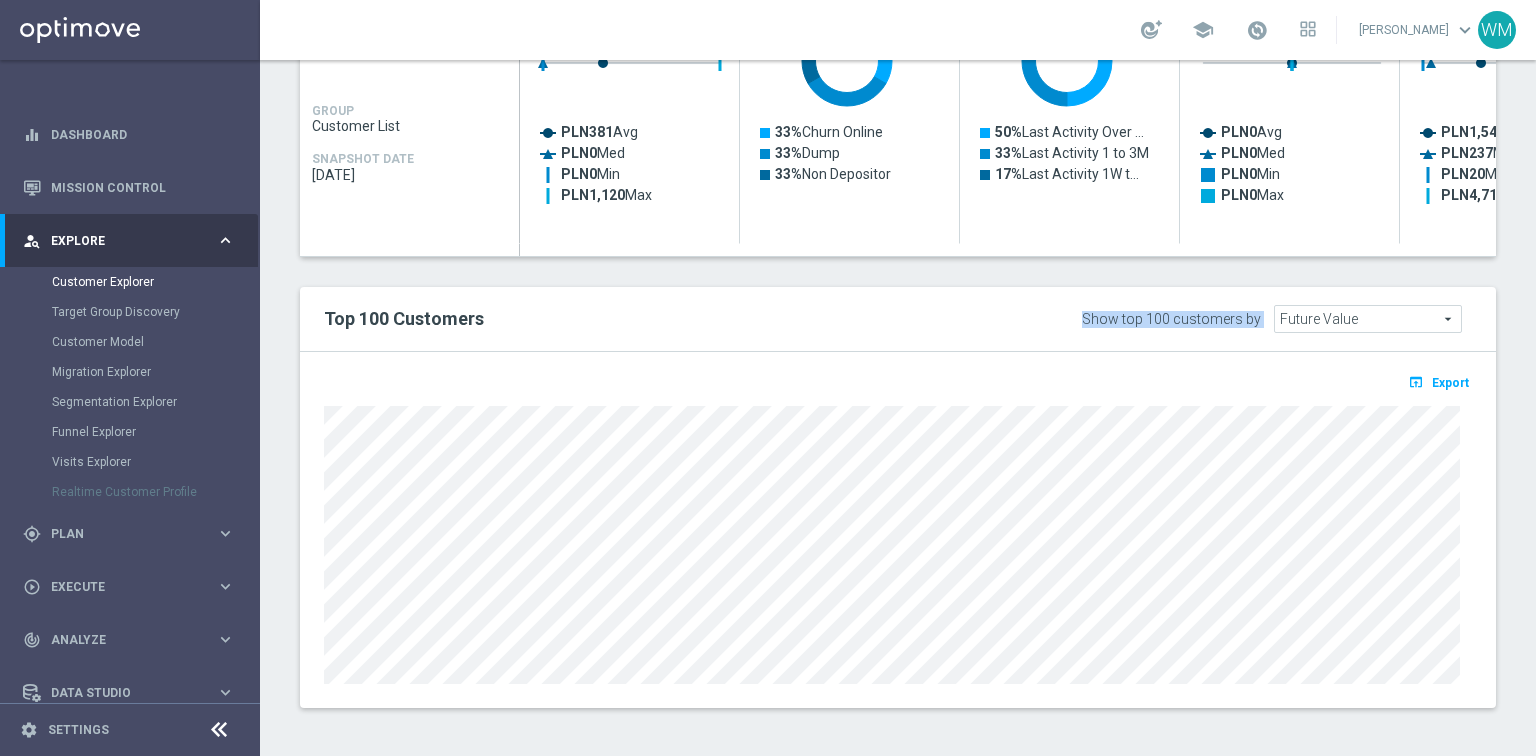 drag, startPoint x: 1076, startPoint y: 318, endPoint x: 1254, endPoint y: 316, distance: 178.01123 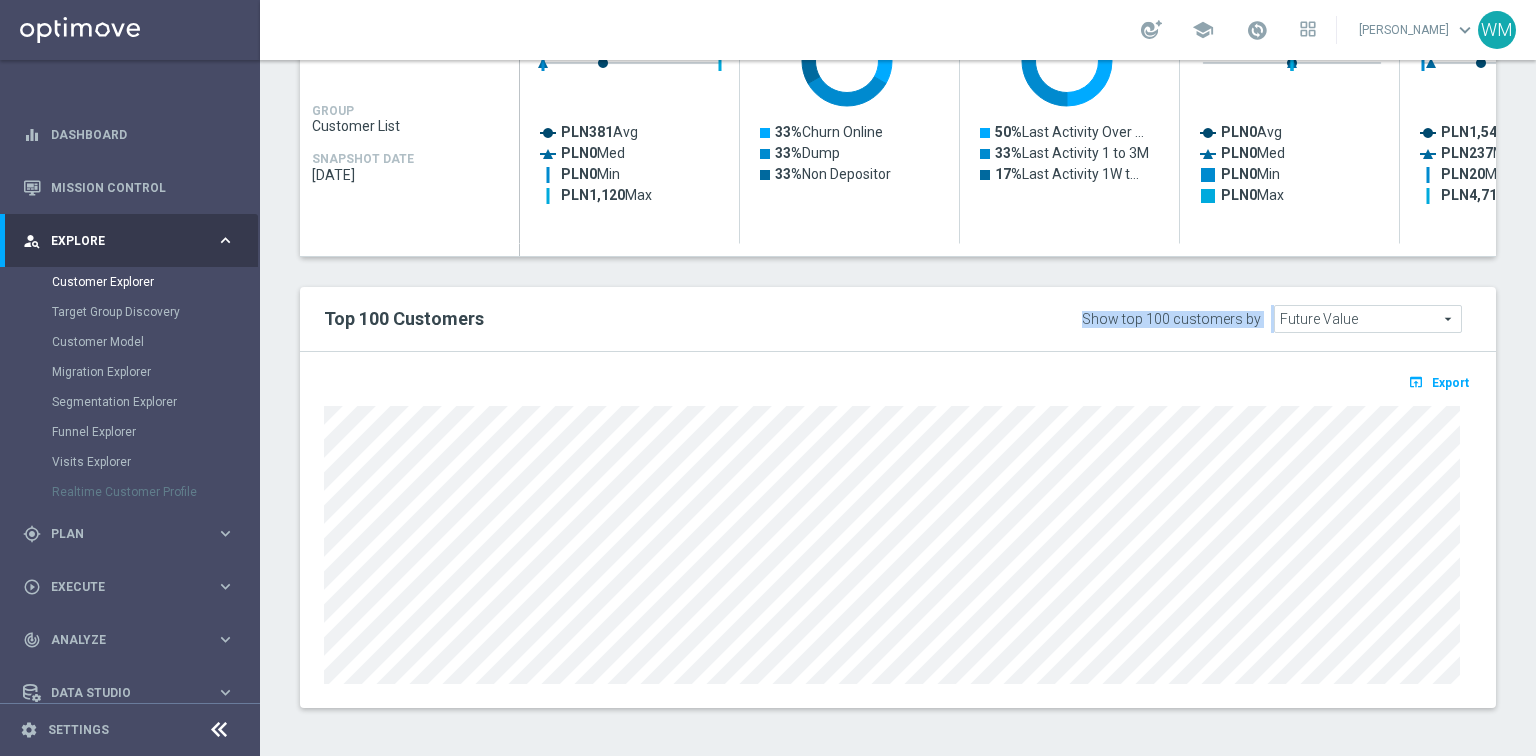 drag, startPoint x: 1254, startPoint y: 316, endPoint x: 1076, endPoint y: 299, distance: 178.80995 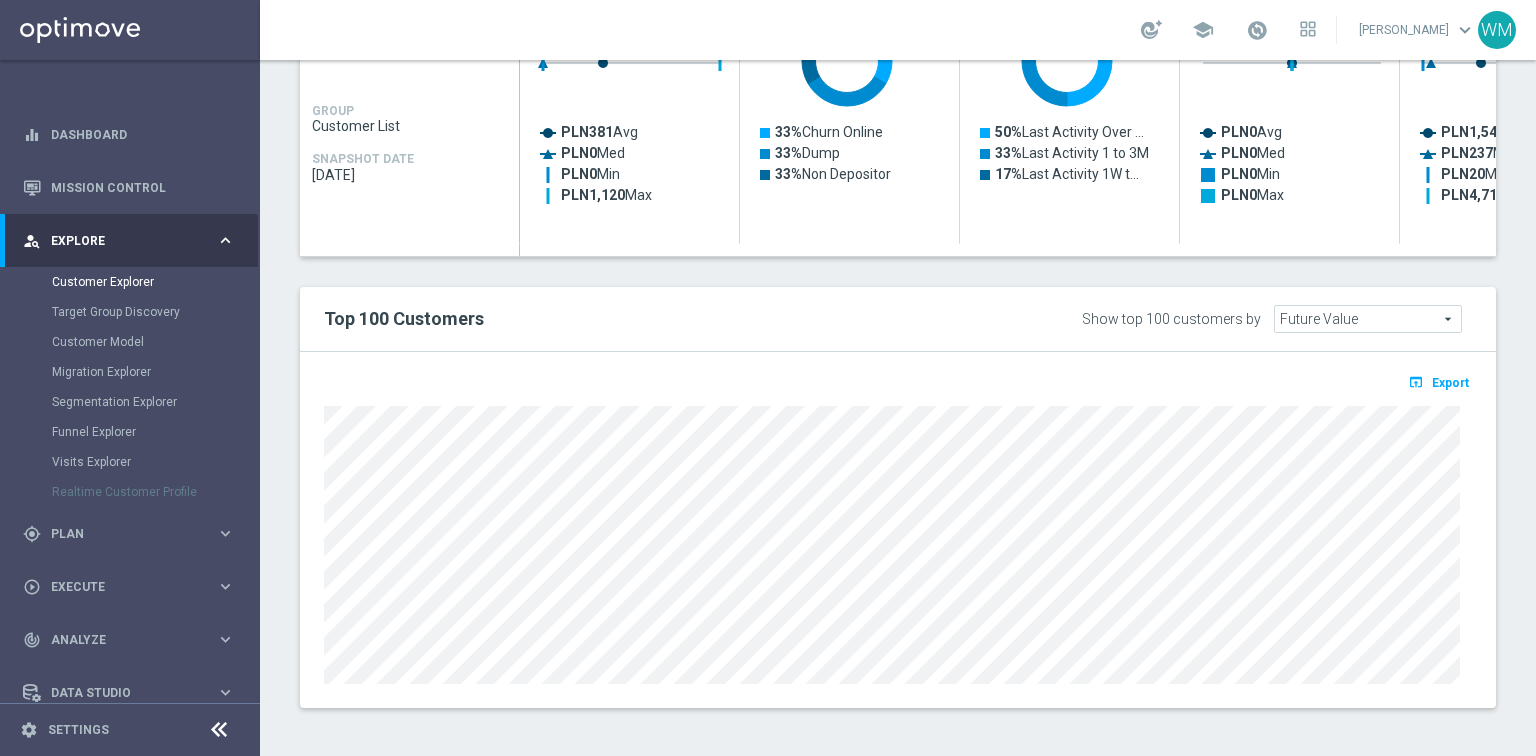 click on "Top 100 Customers
Show top 100 customers by
Future Value
Future Value
arrow_drop_down
search" 